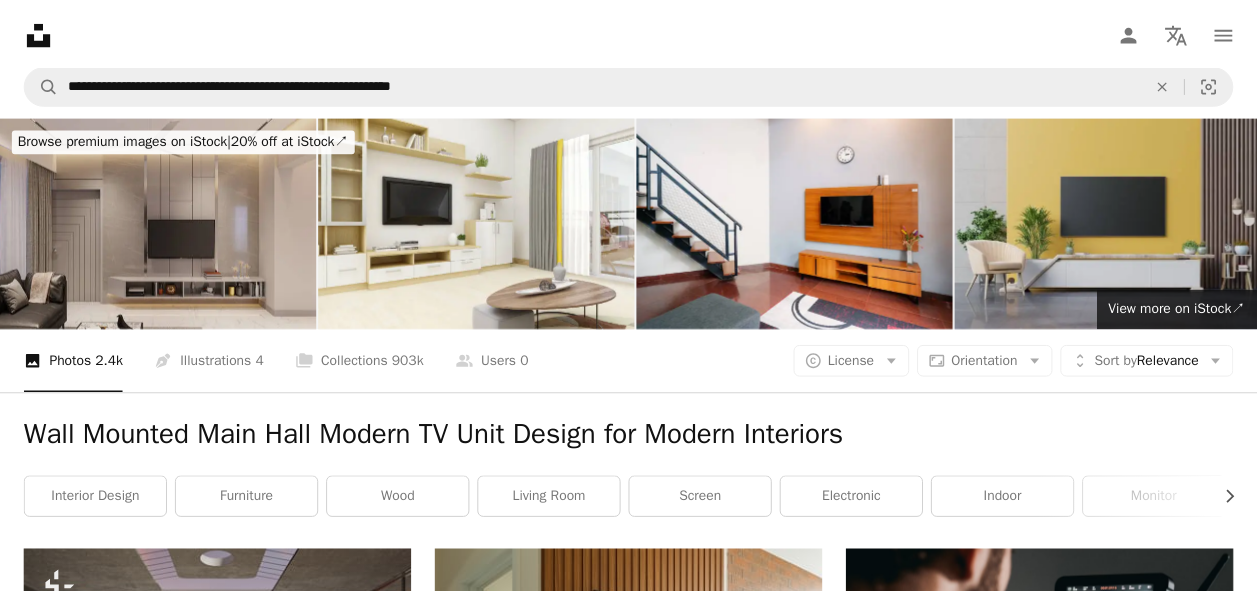 scroll, scrollTop: 0, scrollLeft: 0, axis: both 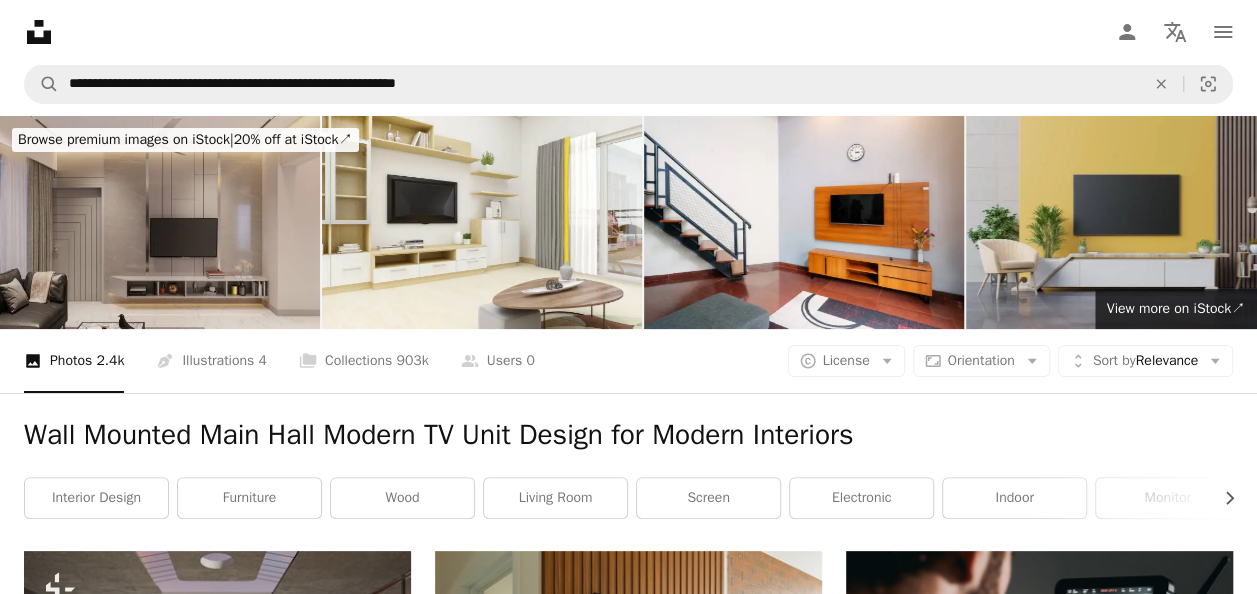 click at bounding box center (160, 222) 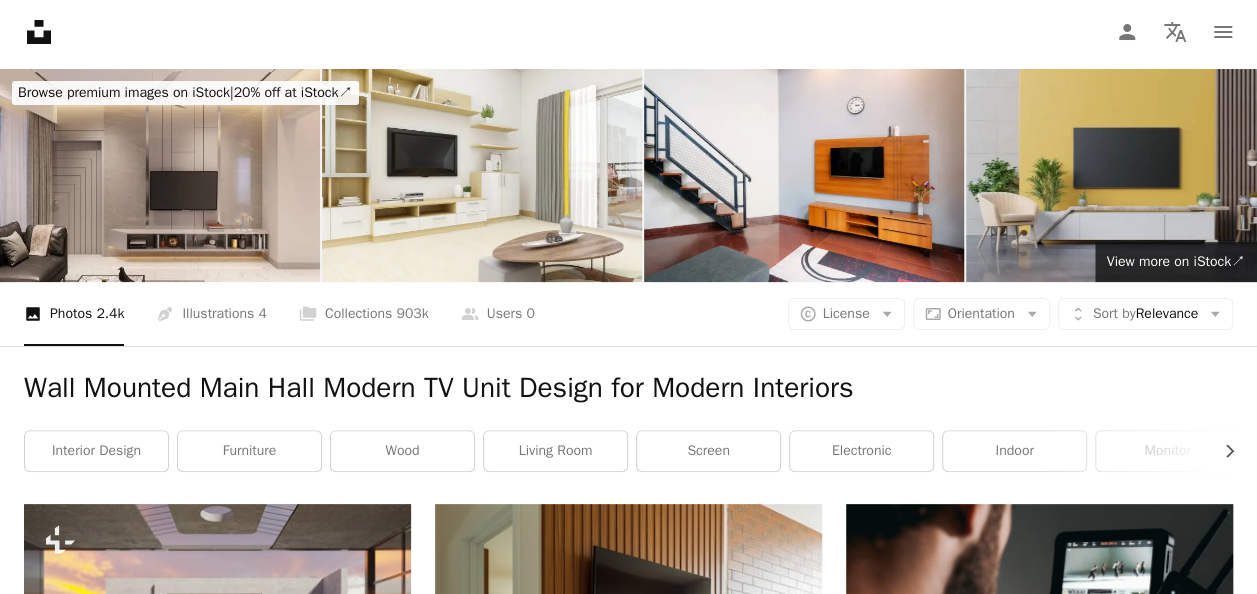 scroll, scrollTop: 0, scrollLeft: 0, axis: both 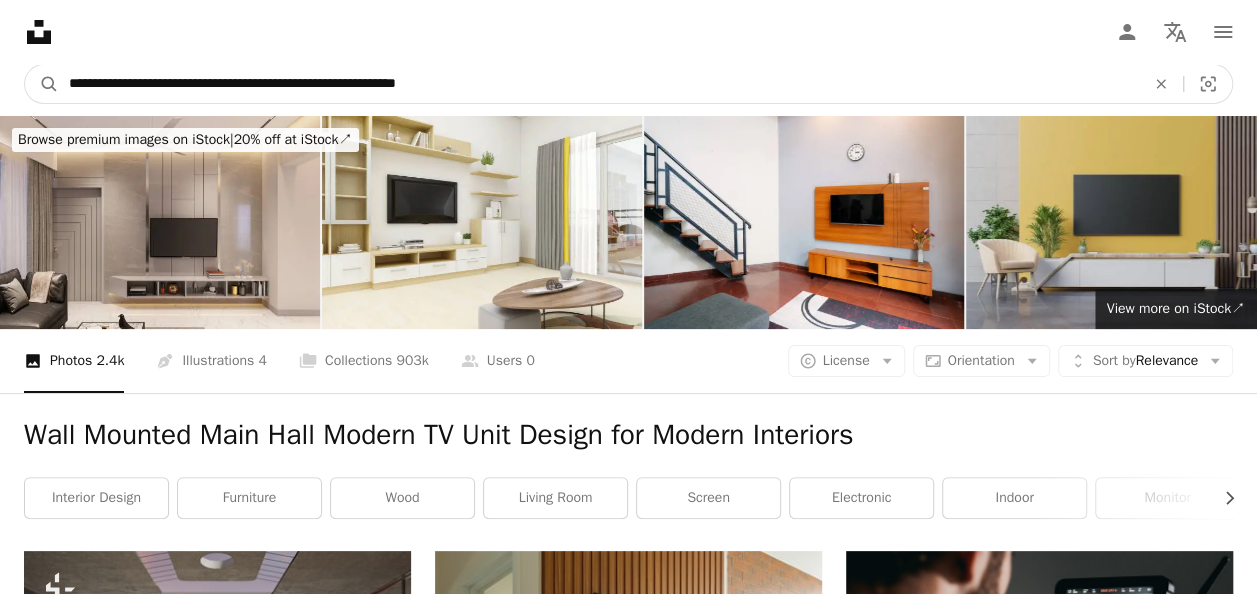 drag, startPoint x: 368, startPoint y: 82, endPoint x: 568, endPoint y: 88, distance: 200.08998 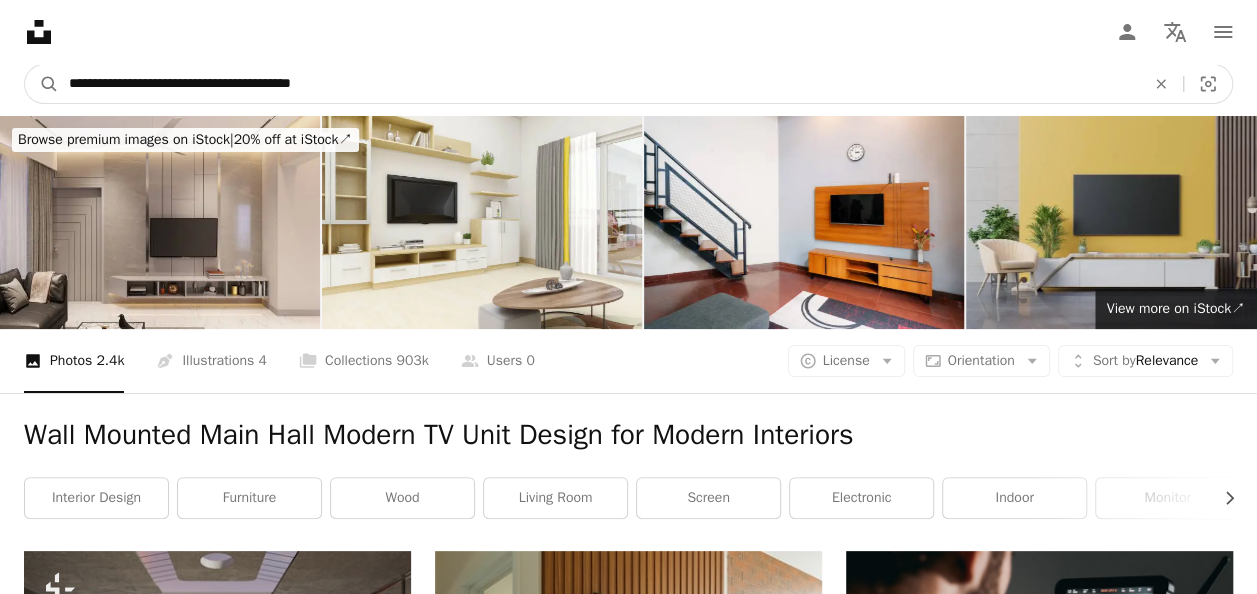 type on "**********" 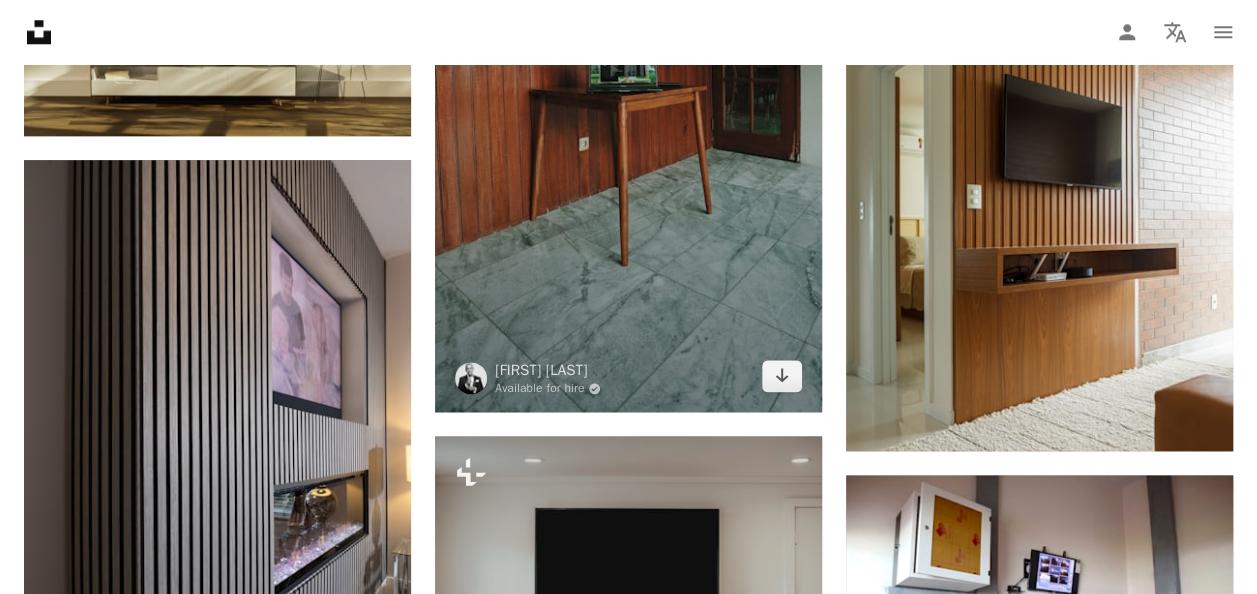 scroll, scrollTop: 1066, scrollLeft: 0, axis: vertical 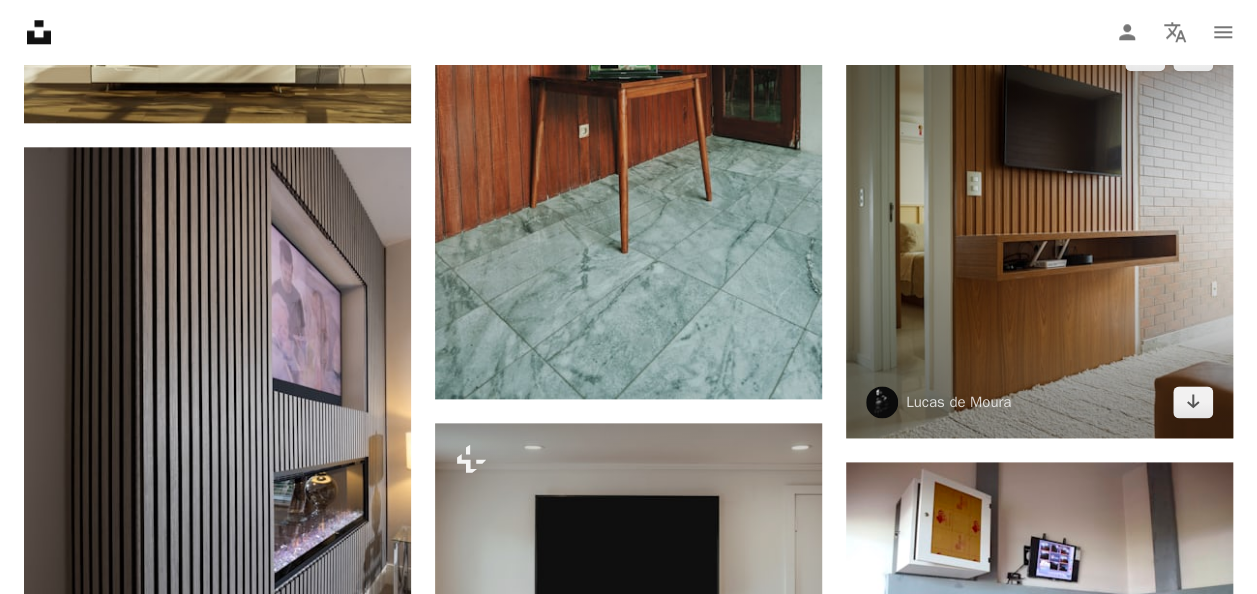 click at bounding box center [1039, 228] 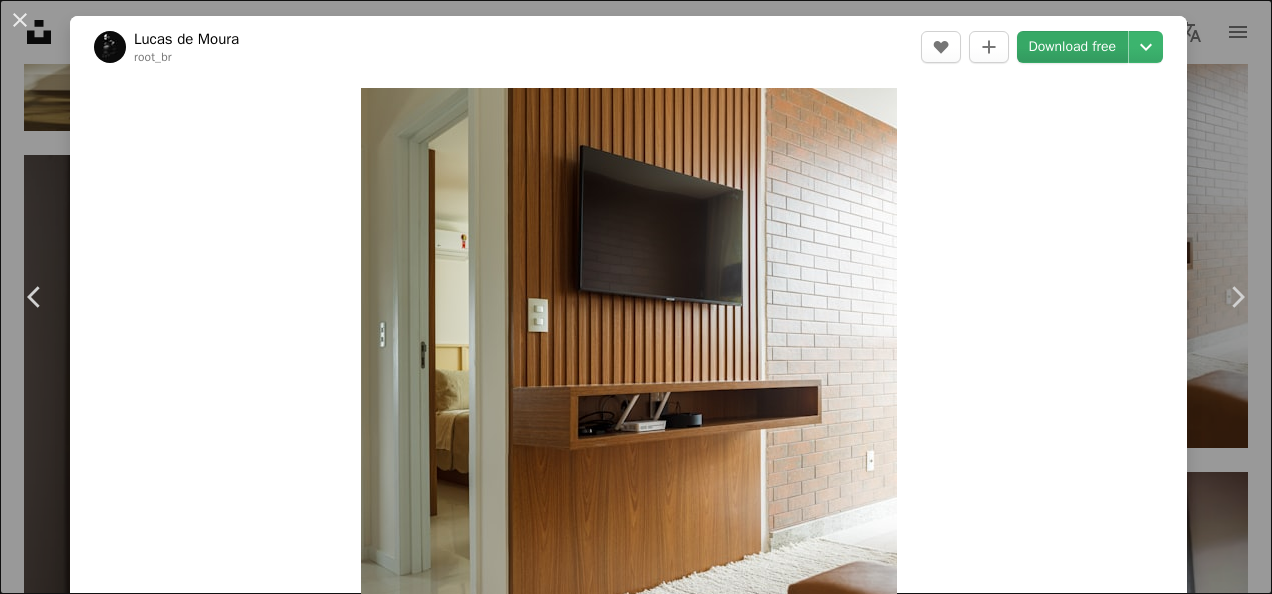 click on "Download free" at bounding box center (1073, 47) 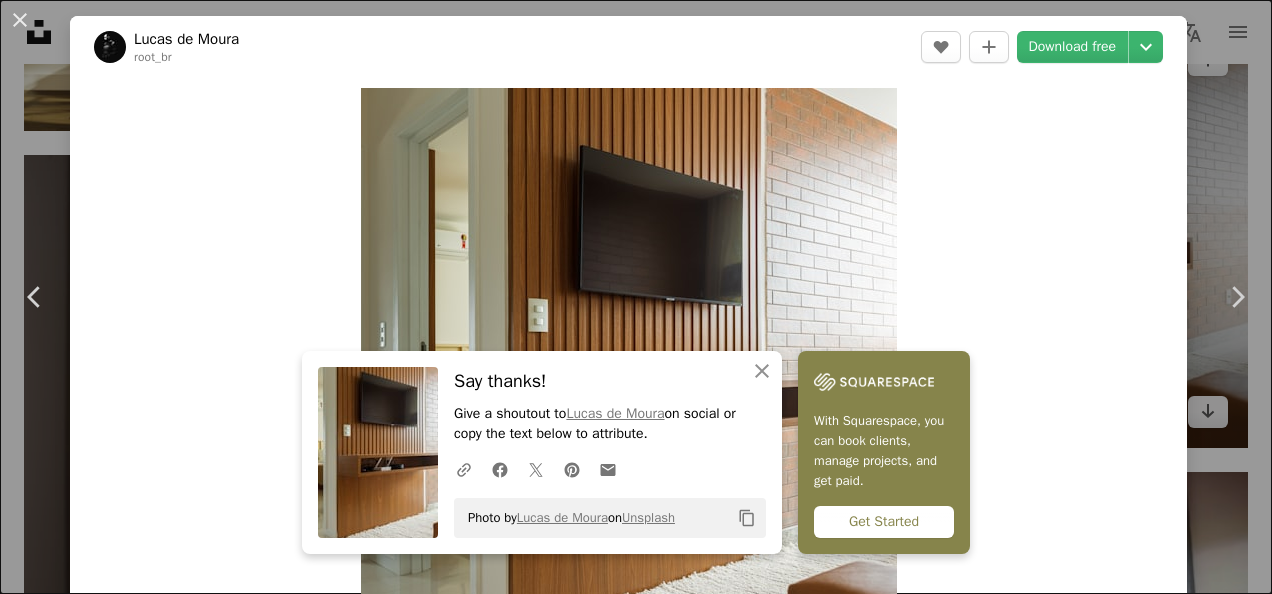 drag, startPoint x: 1230, startPoint y: 116, endPoint x: 1214, endPoint y: 116, distance: 16 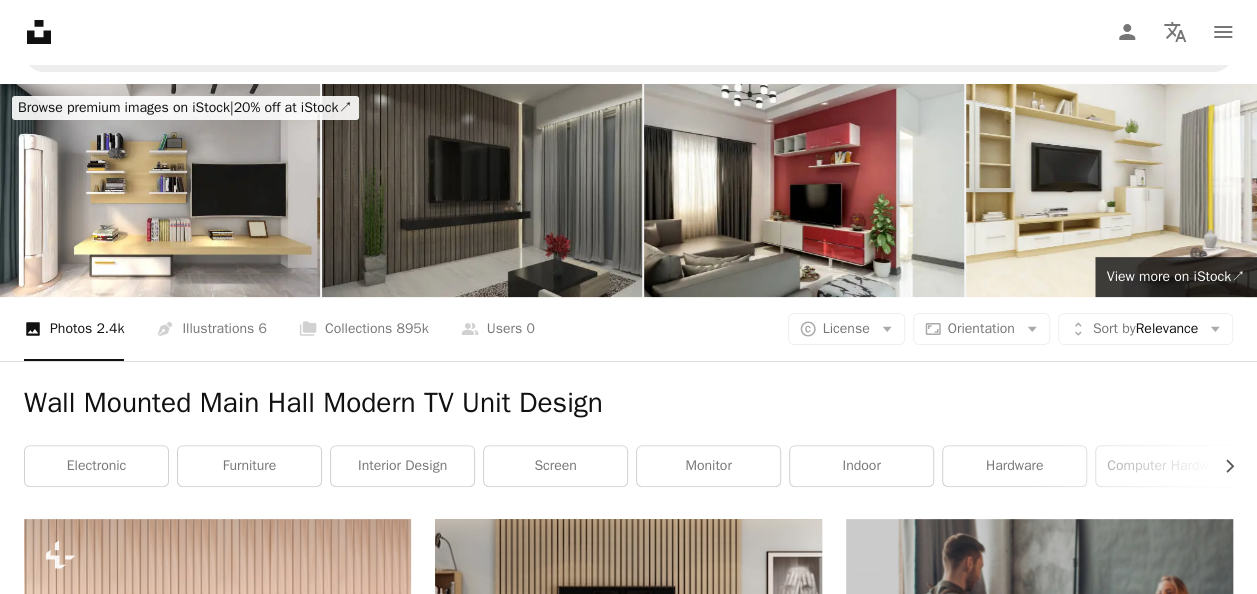 scroll, scrollTop: 0, scrollLeft: 0, axis: both 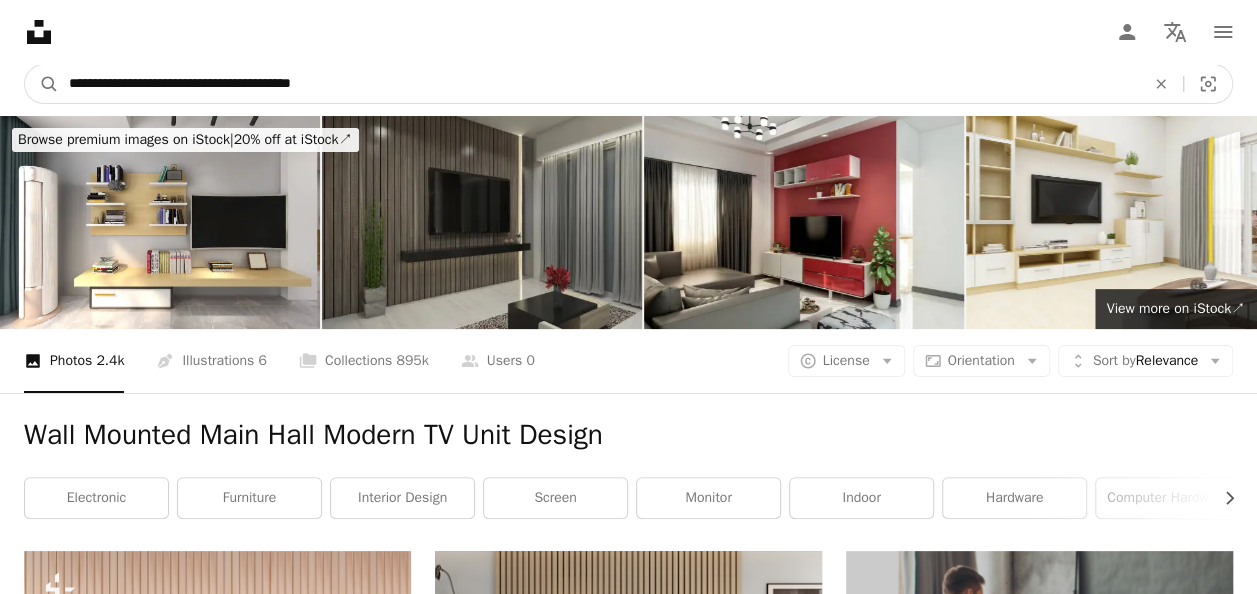 click on "**********" at bounding box center (599, 84) 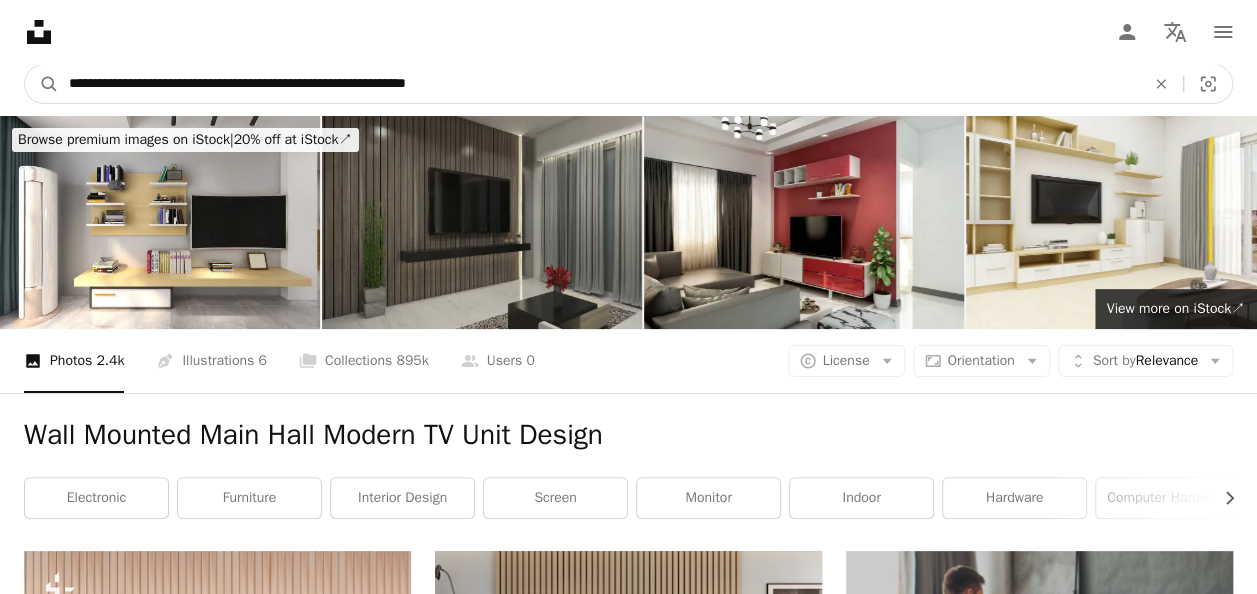 click on "A magnifying glass" at bounding box center (42, 84) 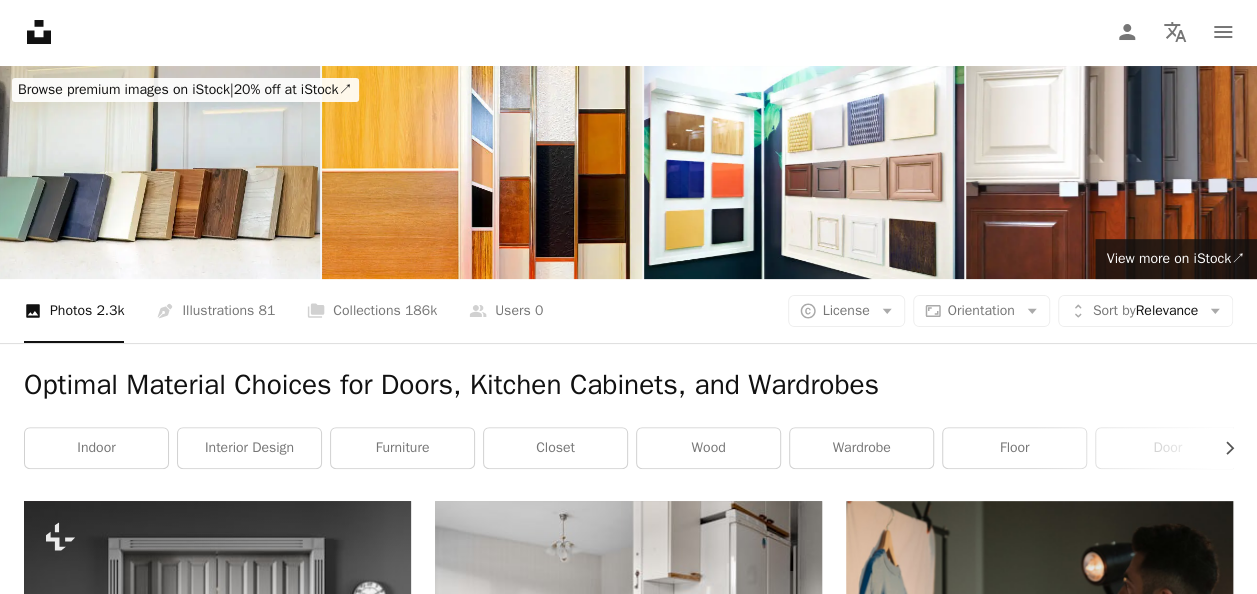 scroll, scrollTop: 0, scrollLeft: 0, axis: both 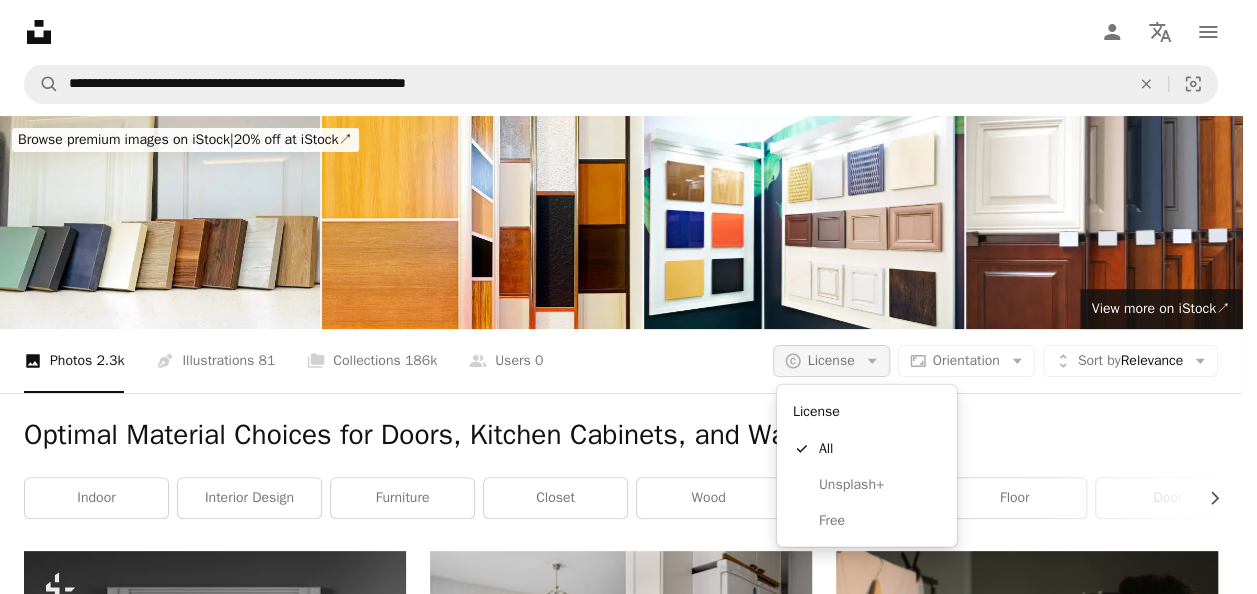 click on "License" at bounding box center [831, 360] 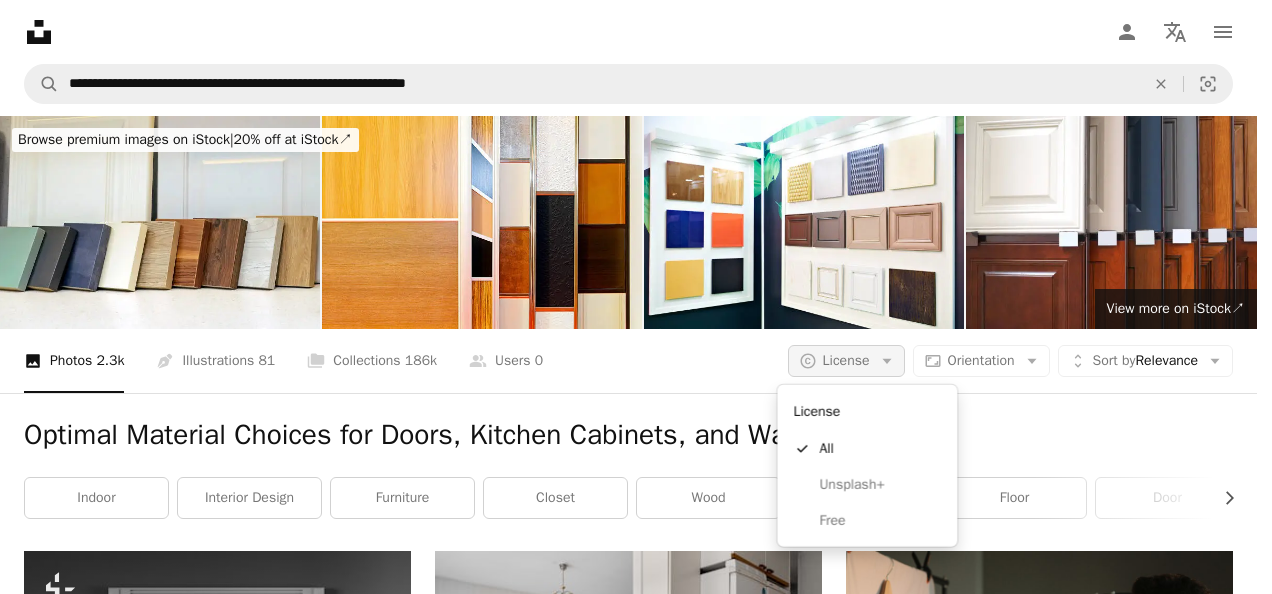 click on "License" at bounding box center [846, 360] 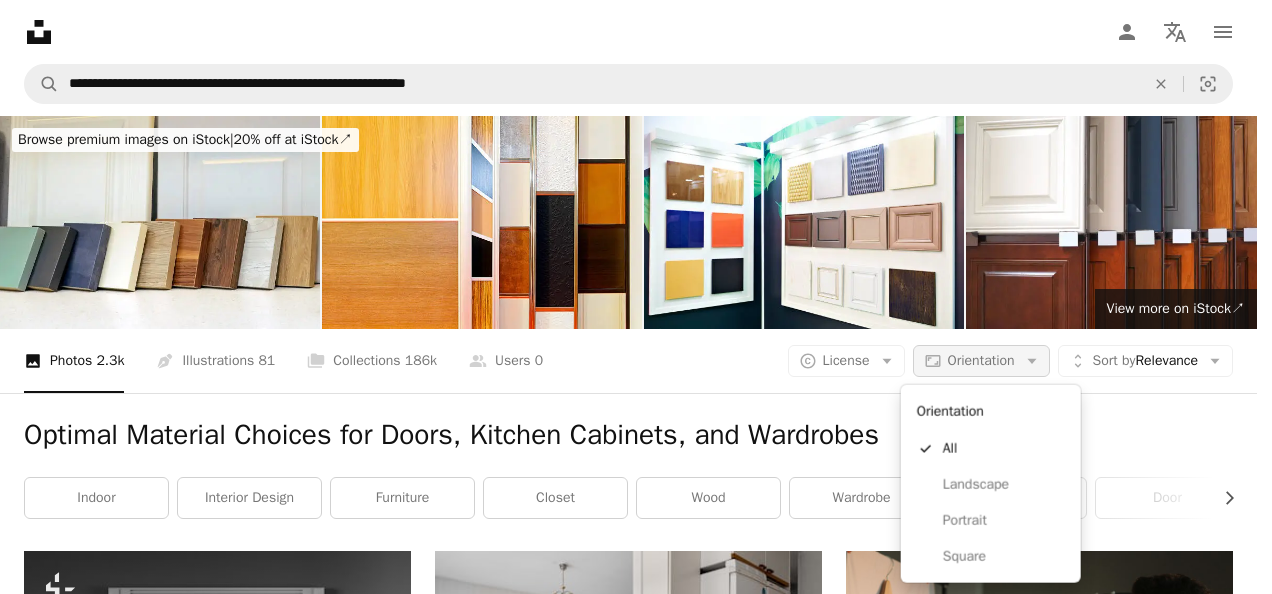 click on "Orientation" at bounding box center [981, 360] 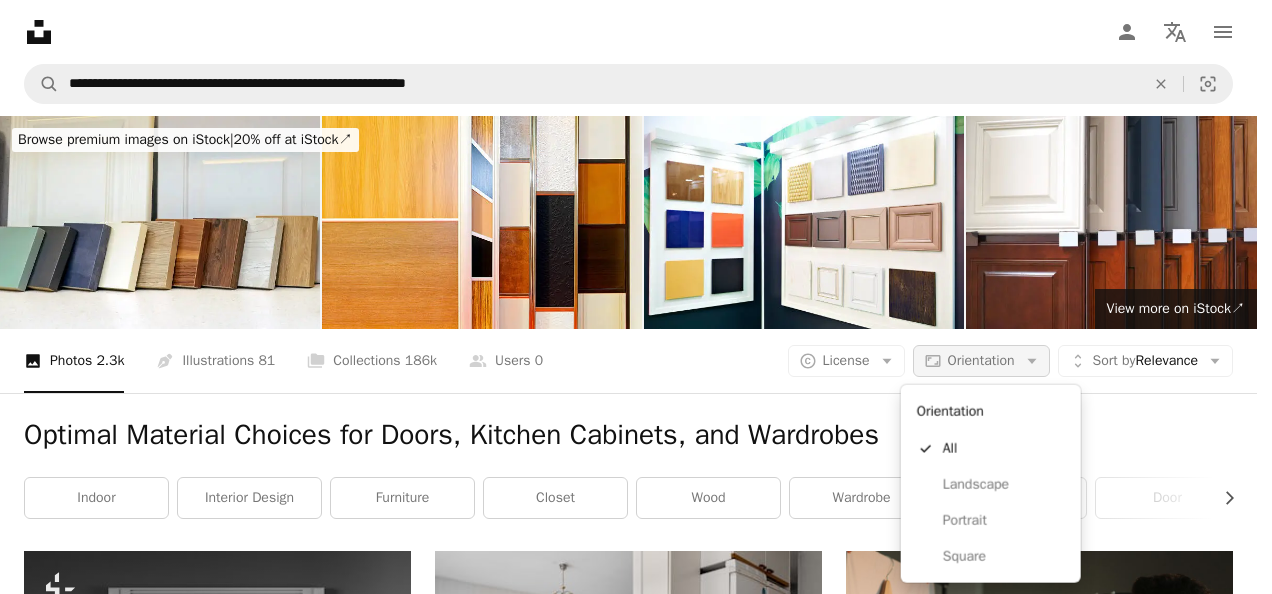 click on "Orientation" at bounding box center (981, 360) 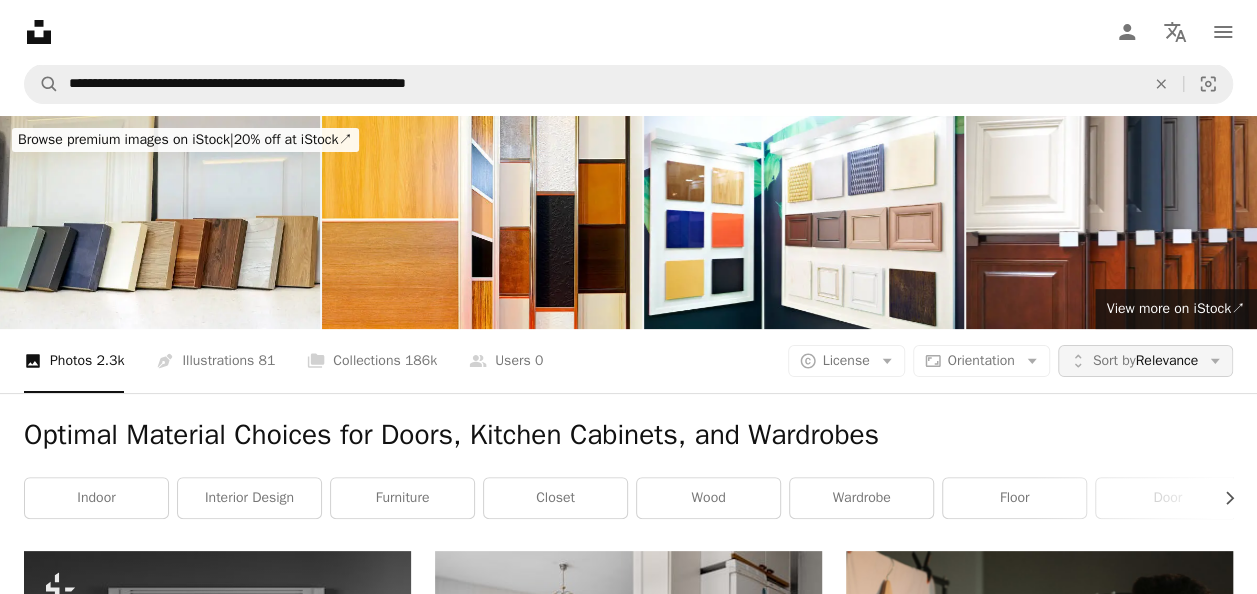 click on "Sort by  Relevance" at bounding box center [1145, 361] 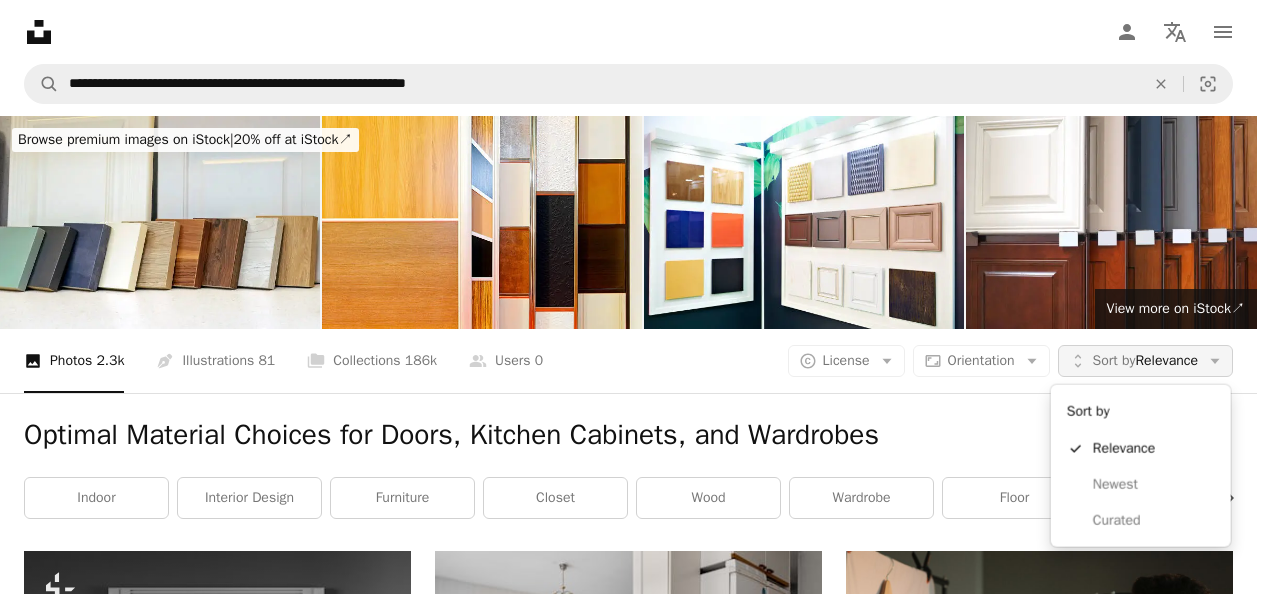 click on "Sort by  Relevance" at bounding box center [1145, 361] 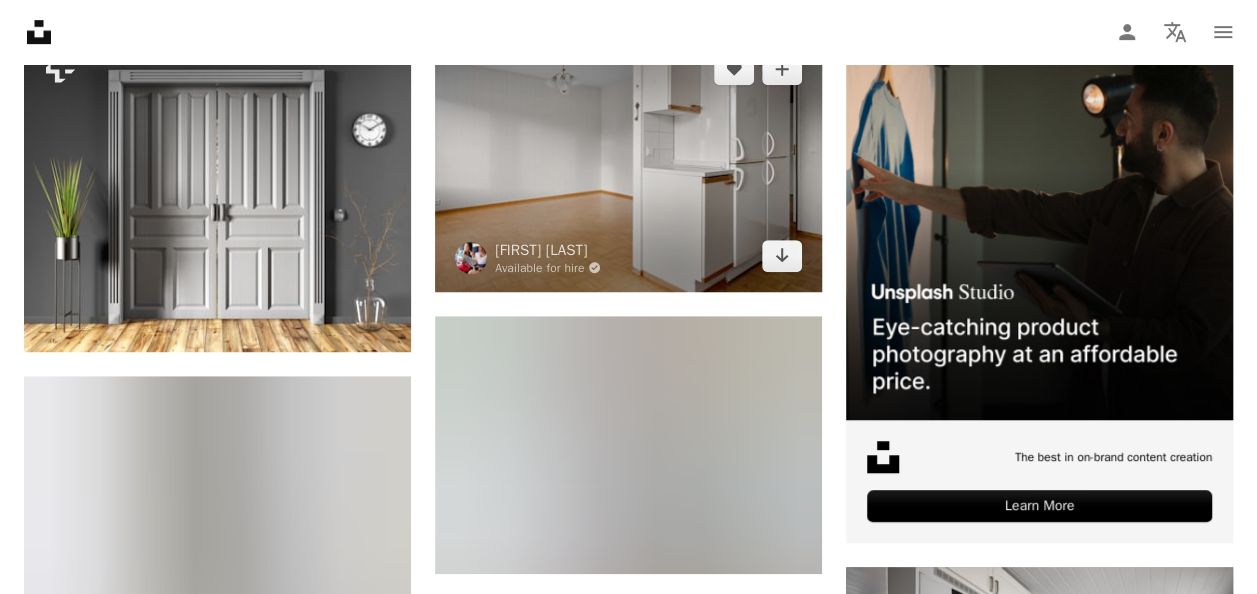 scroll, scrollTop: 533, scrollLeft: 0, axis: vertical 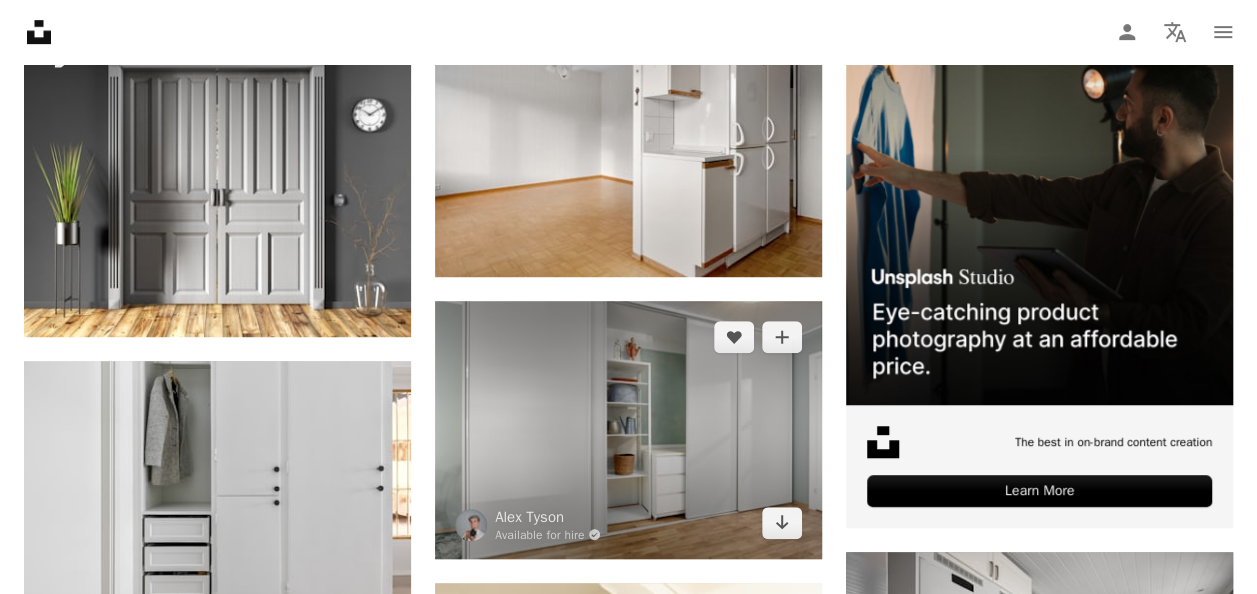 click at bounding box center (628, 430) 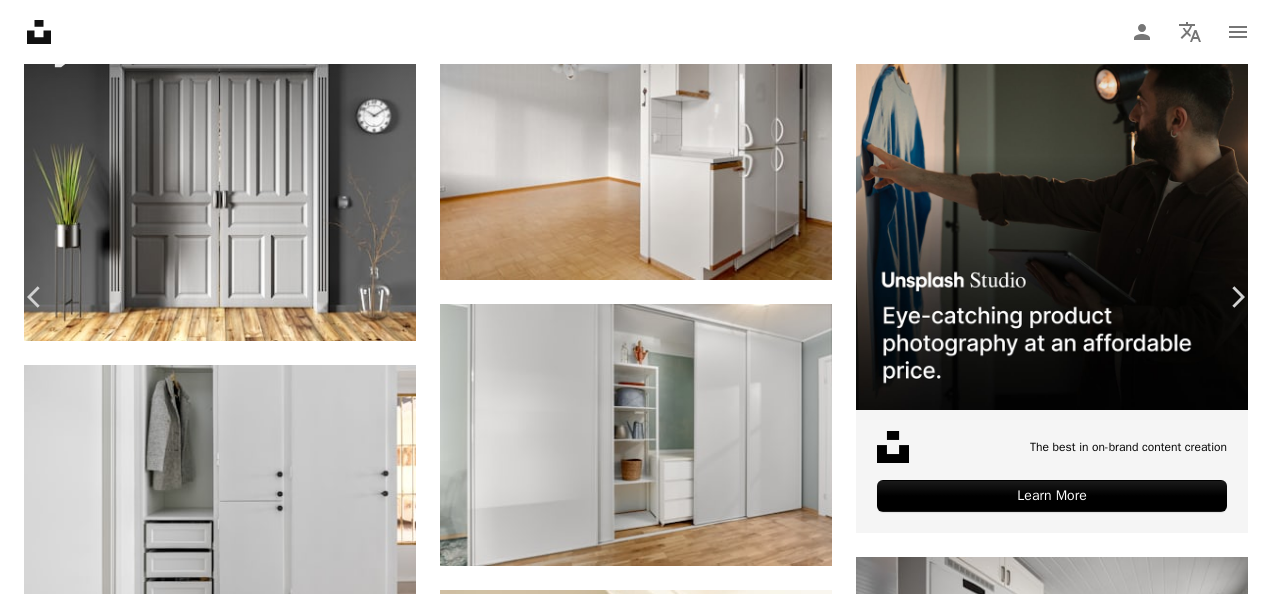 click on "Download free" at bounding box center [1073, 3779] 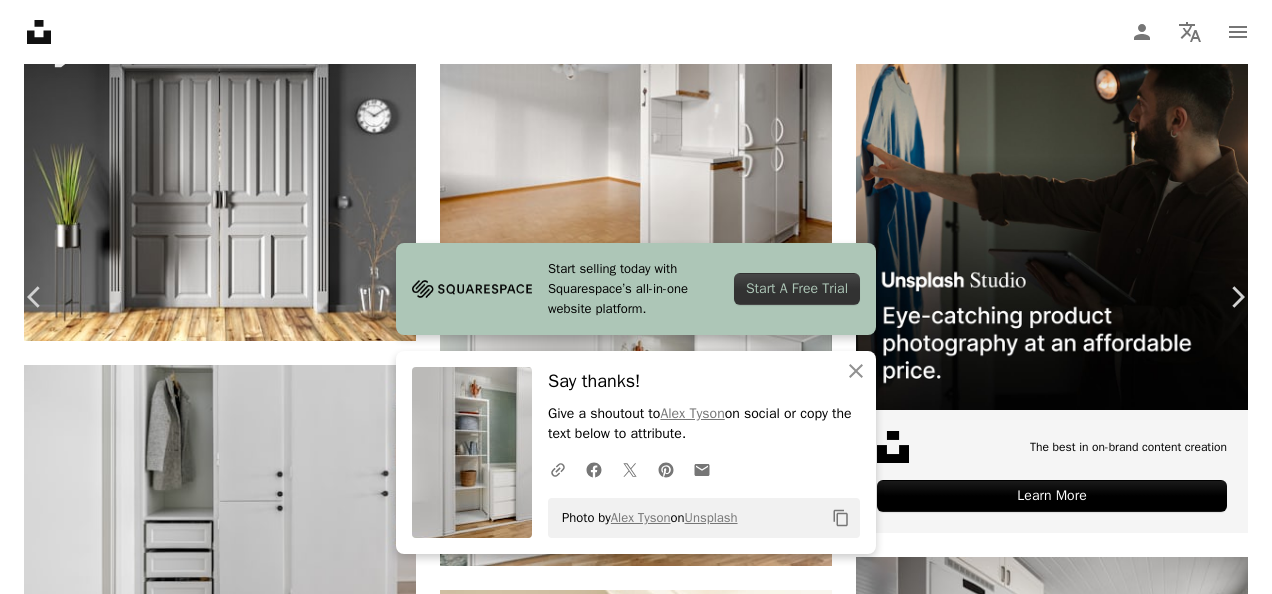 click on "Say thanks! Give a shoutout to  [FIRST] [LAST]  on social or copy the text below to attribute. A URL sharing icon (chains) Facebook icon X (formerly Twitter) icon Pinterest icon An envelope Photo by  [FIRST] [LAST]  on  Unsplash
Copy content [FIRST] [LAST] Available for hire A checkmark inside of a circle A heart A plus sign Download free Chevron down Zoom in Views 9,302 Downloads 143 A forward-right arrow Share Info icon Info More Actions Calendar outlined Published on  [MONTH] [DAY], [YEAR] Camera Canon, EOS 5D Mark IV Safety Free to use under the  Unsplash License interior design furniture wardrobe closet indoors cupboard Free images Browse premium related images on iStock  |  Save 20% with code UNSPLASH20 View more on iStock  ↗ Related images A heart A plus sign Lisa Anna Available for hire" at bounding box center (636, 4029) 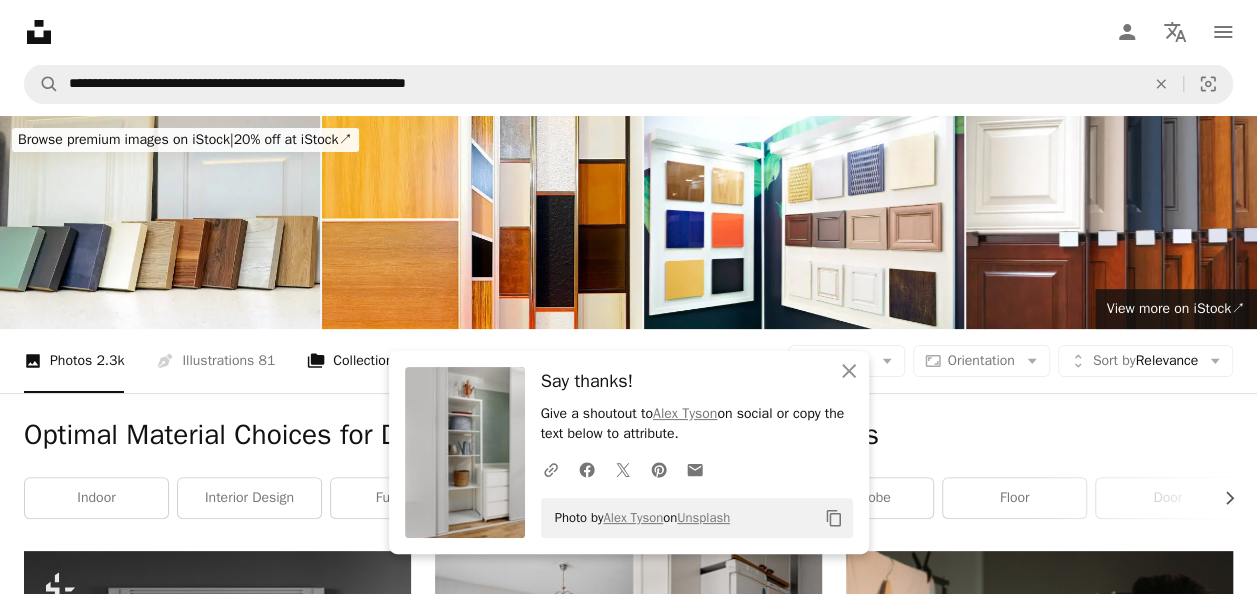 scroll, scrollTop: 0, scrollLeft: 0, axis: both 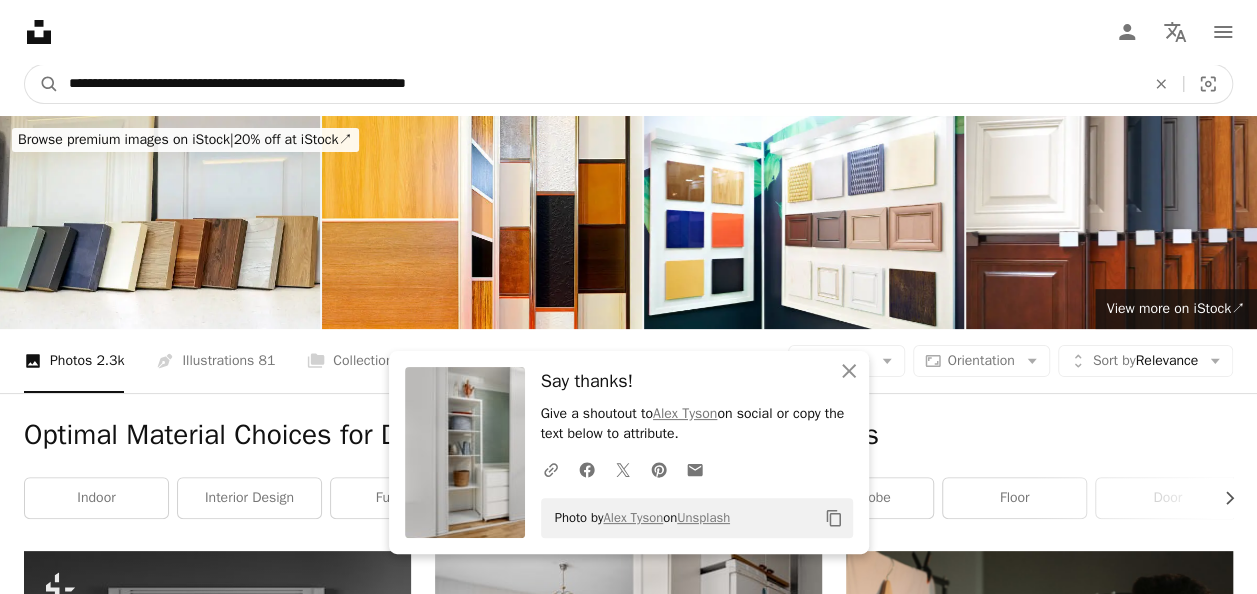 click on "**********" at bounding box center [599, 84] 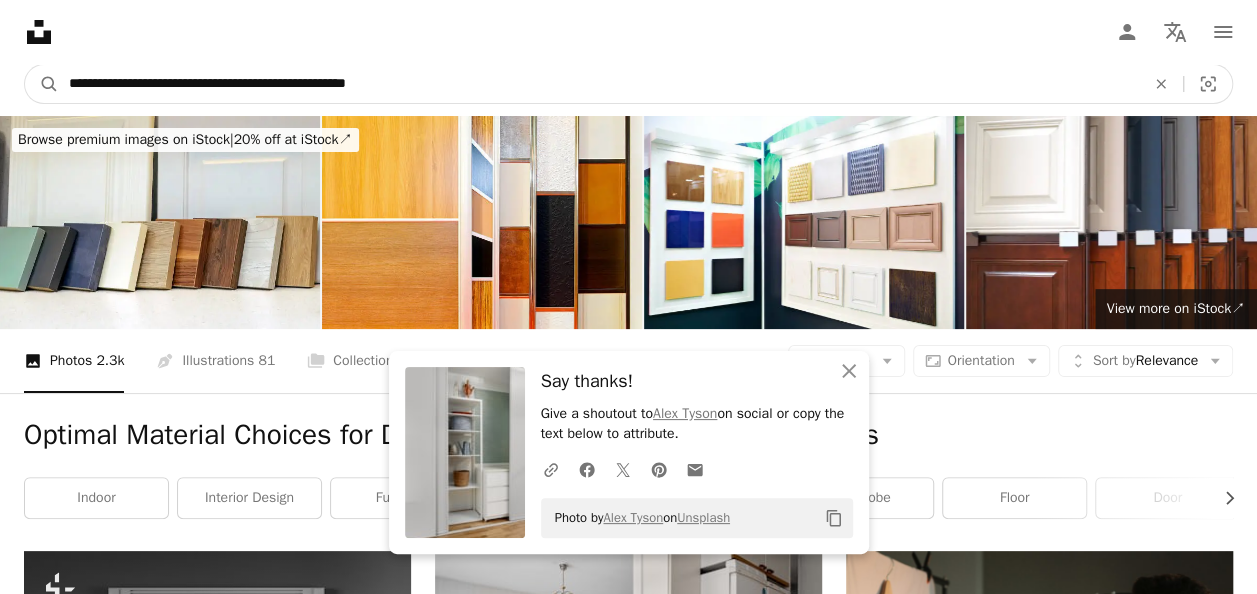 type on "**********" 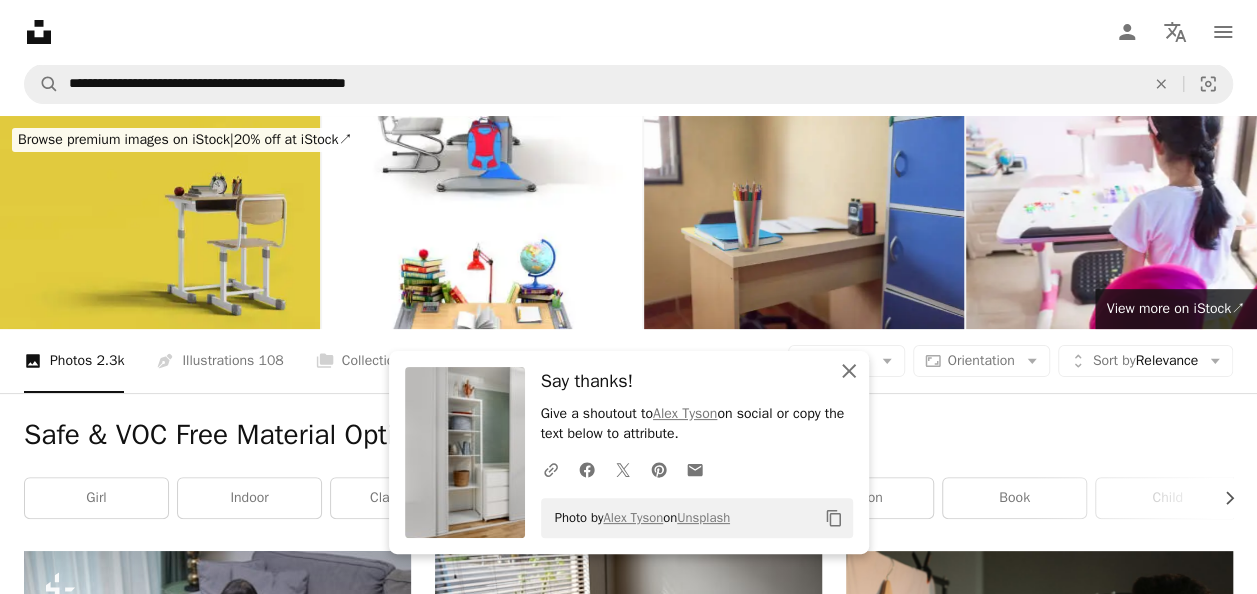 click on "An X shape" 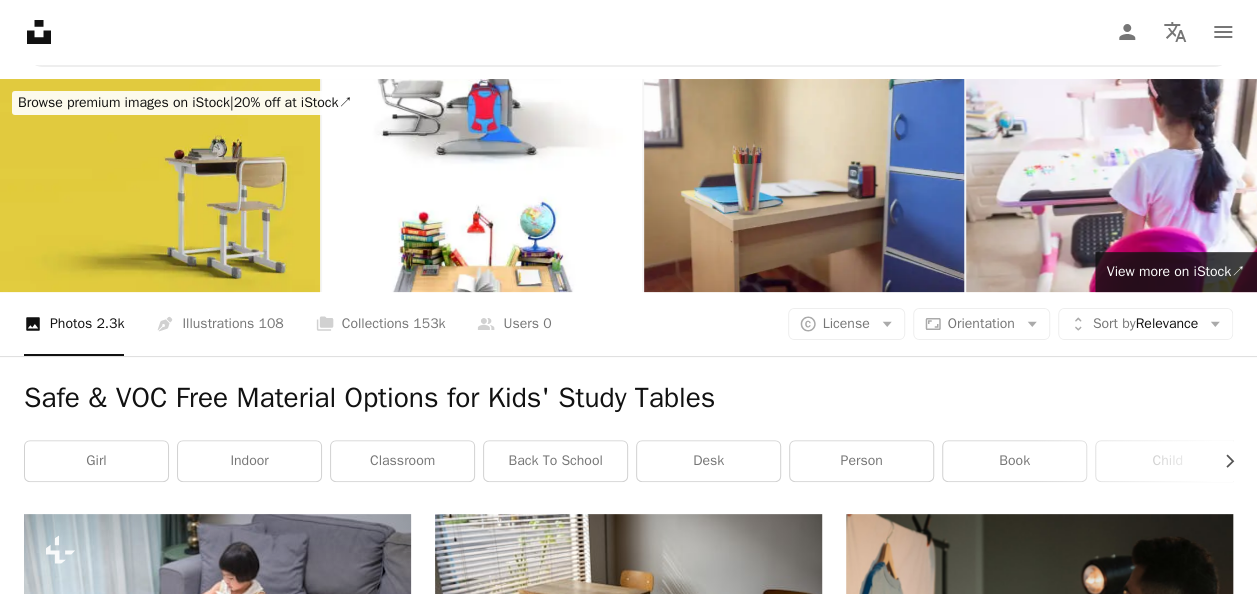 scroll, scrollTop: 0, scrollLeft: 0, axis: both 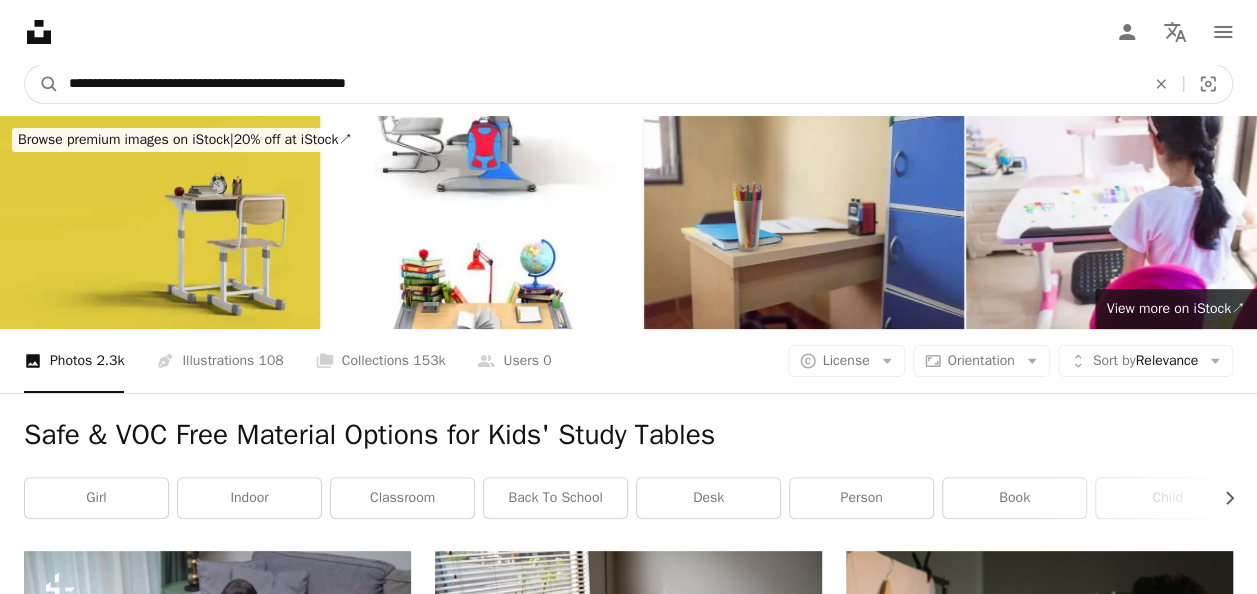 drag, startPoint x: 305, startPoint y: 81, endPoint x: -3, endPoint y: 40, distance: 310.71692 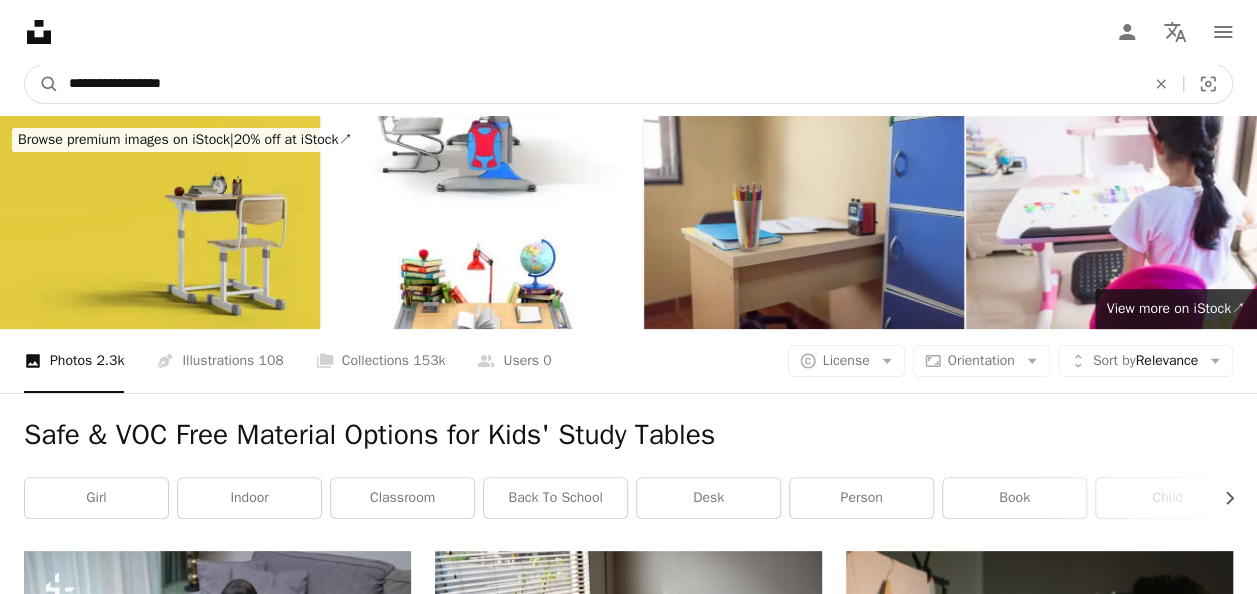 type on "**********" 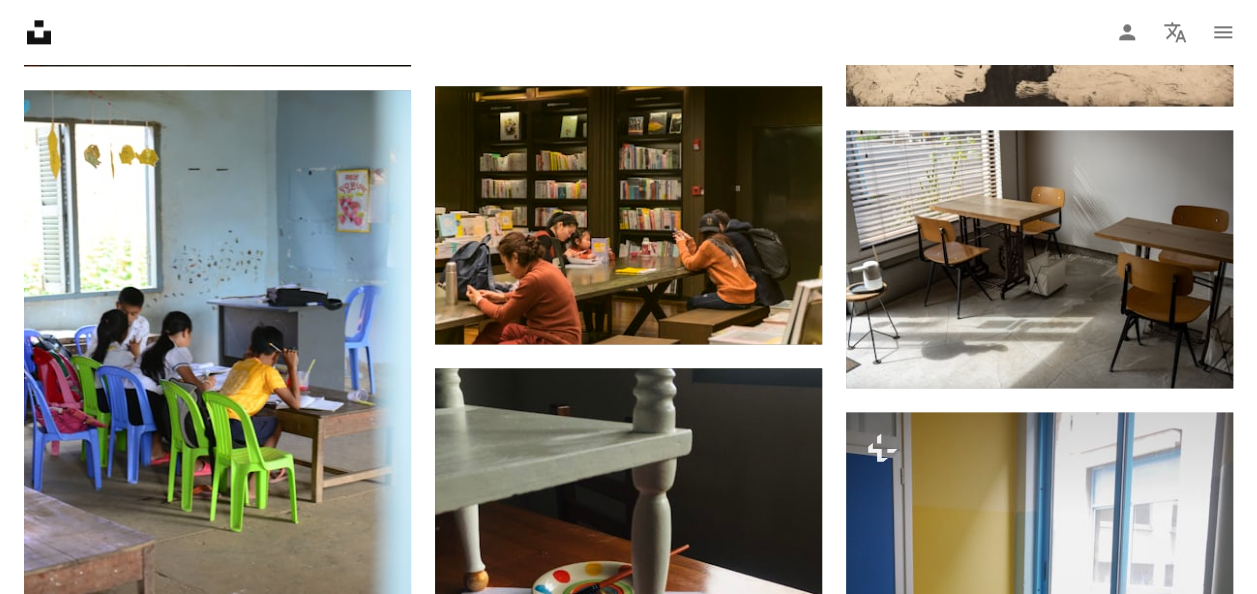 scroll, scrollTop: 800, scrollLeft: 0, axis: vertical 